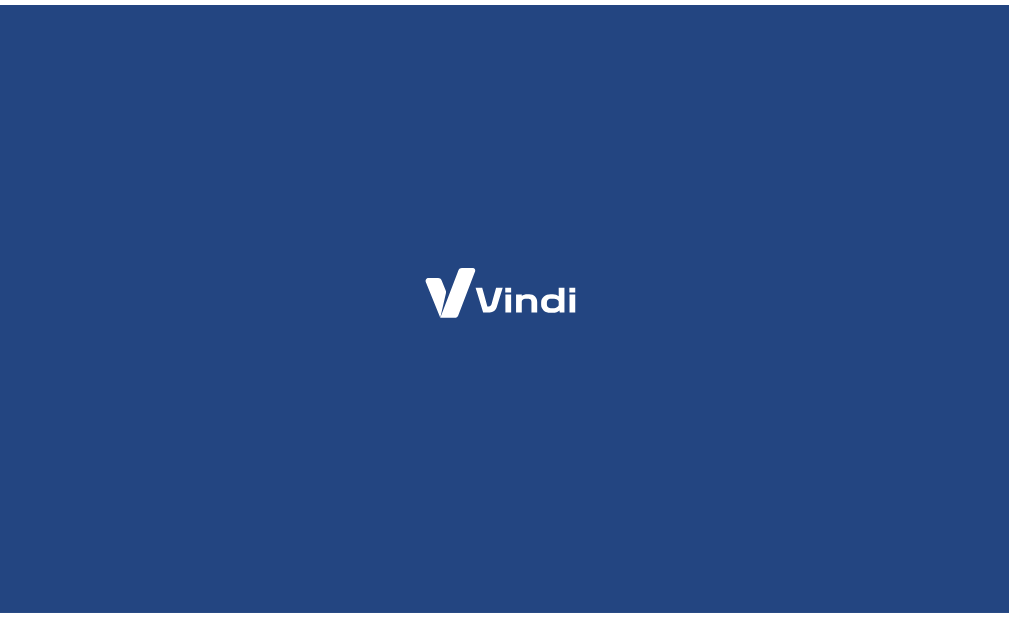 scroll, scrollTop: 0, scrollLeft: 0, axis: both 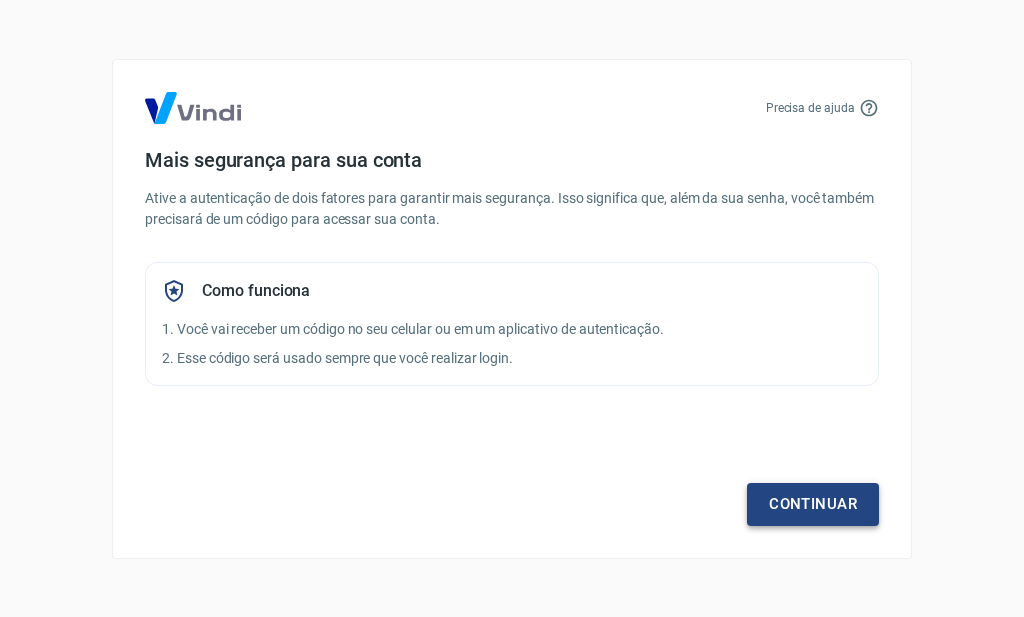 click on "Continuar" at bounding box center [813, 504] 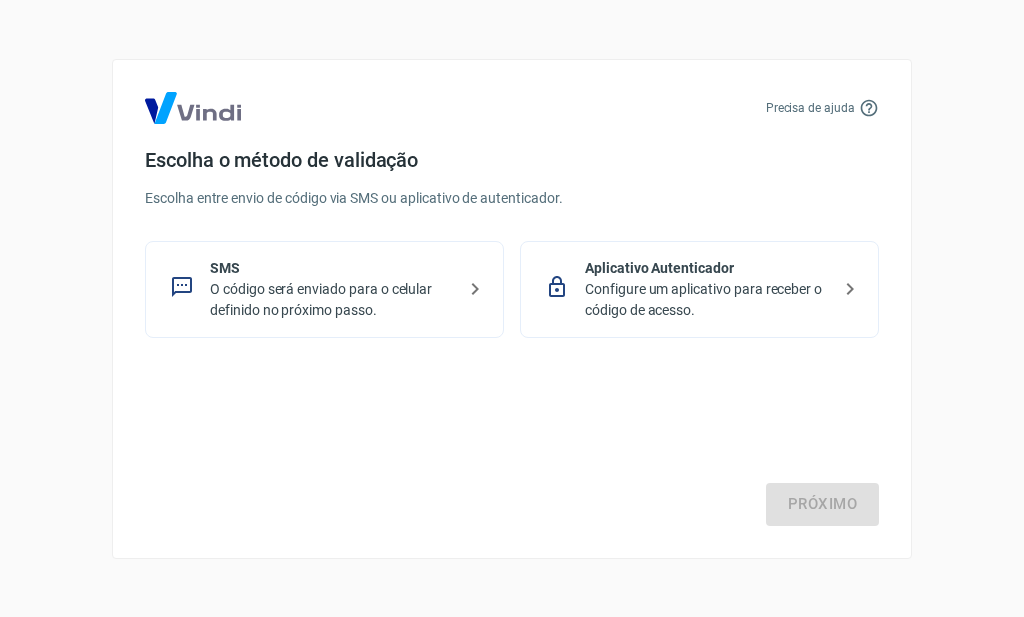 click on "O código será enviado para o celular definido no próximo passo." at bounding box center [332, 300] 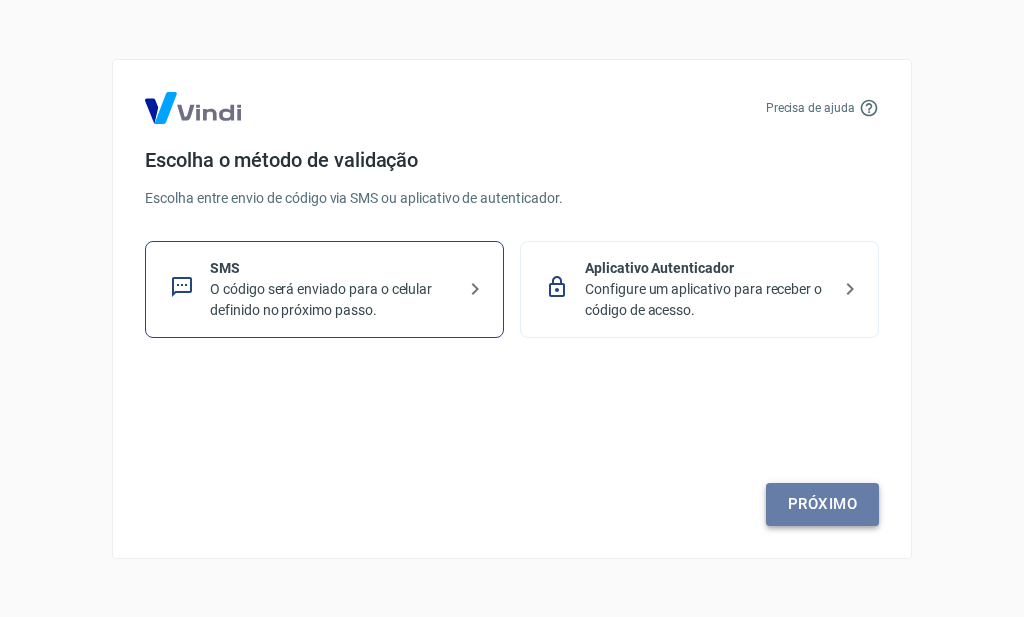 click on "Próximo" at bounding box center [822, 504] 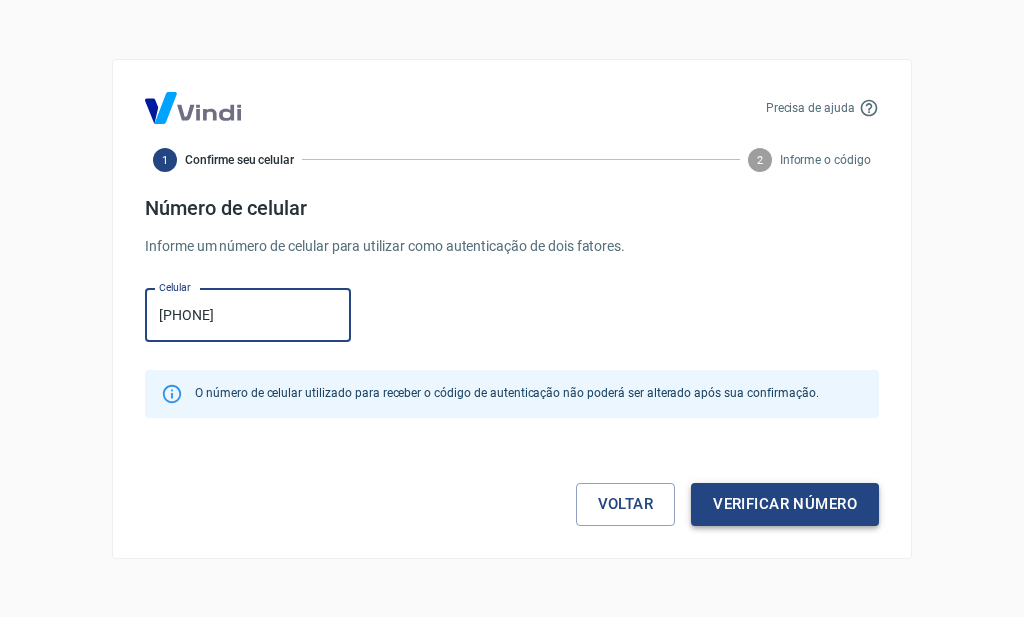 click on "Verificar número" at bounding box center (785, 504) 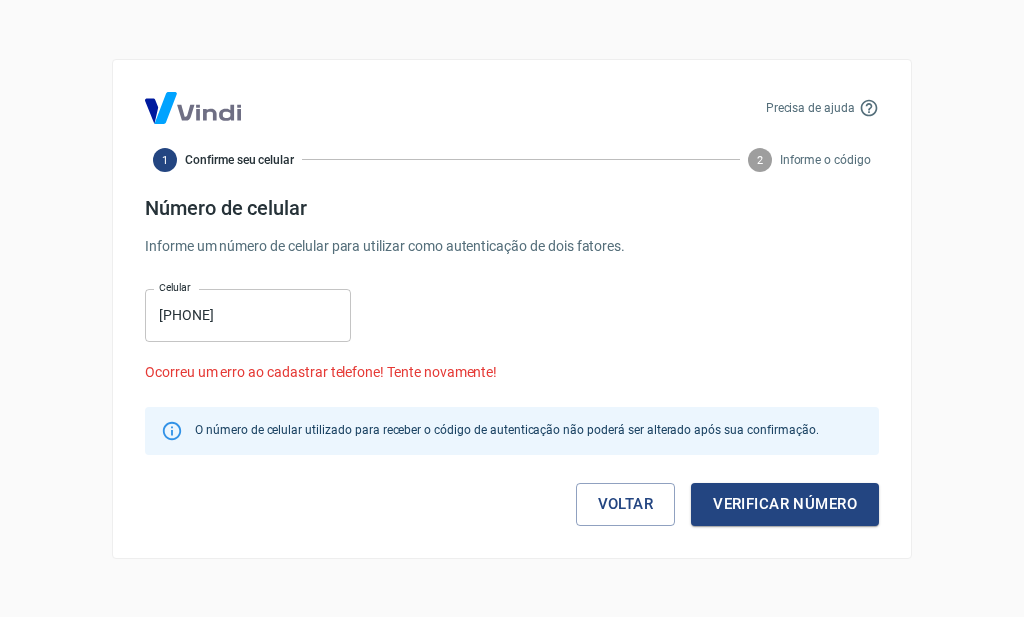 click on "[PHONE]" at bounding box center [248, 315] 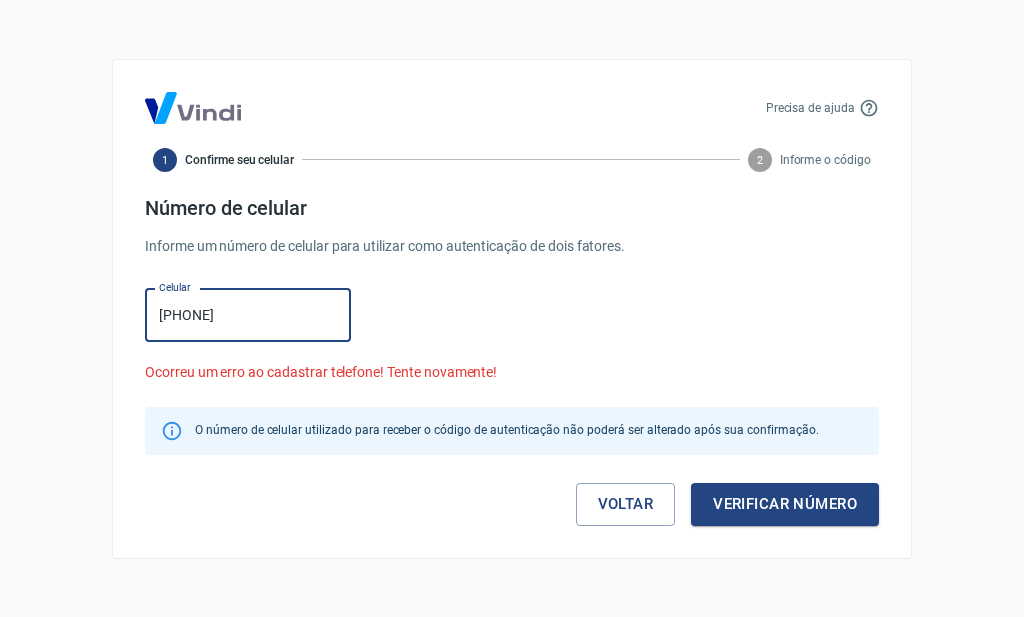 click on "[PHONE]" at bounding box center (248, 315) 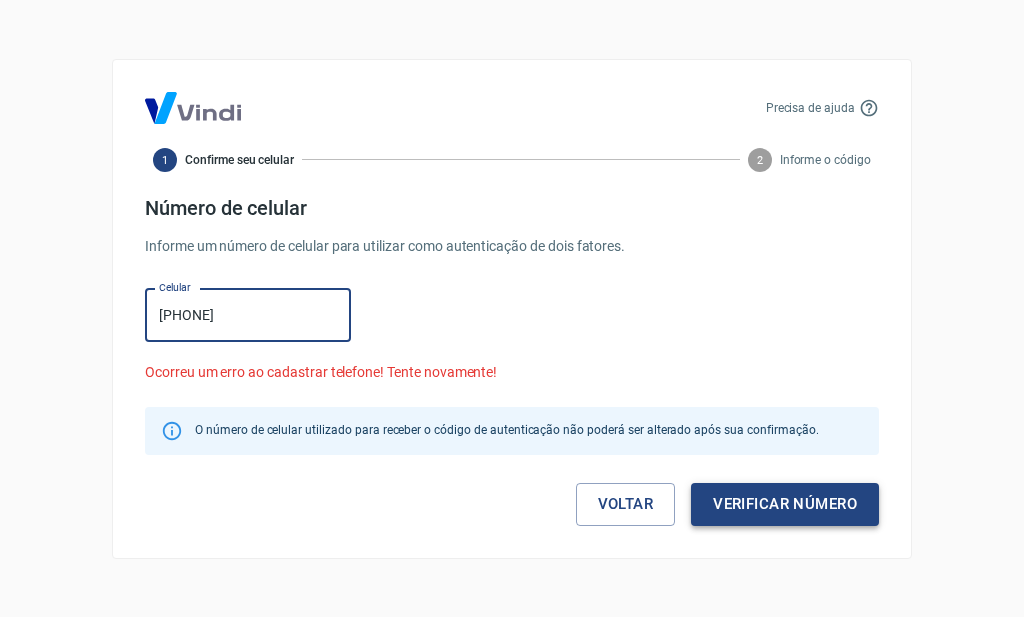 type on "[PHONE]" 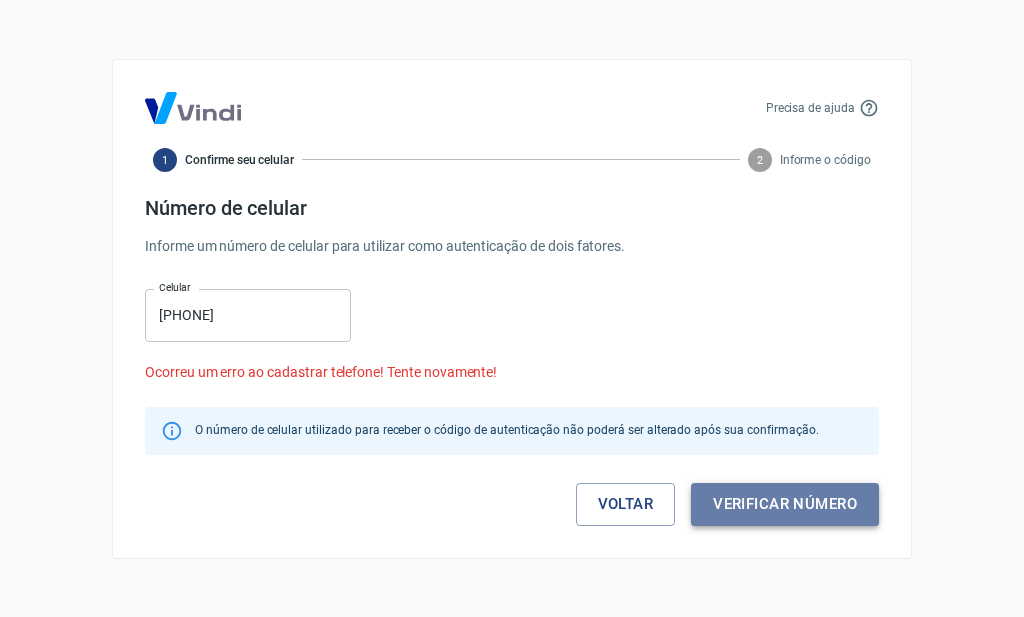 click on "Verificar número" at bounding box center [785, 504] 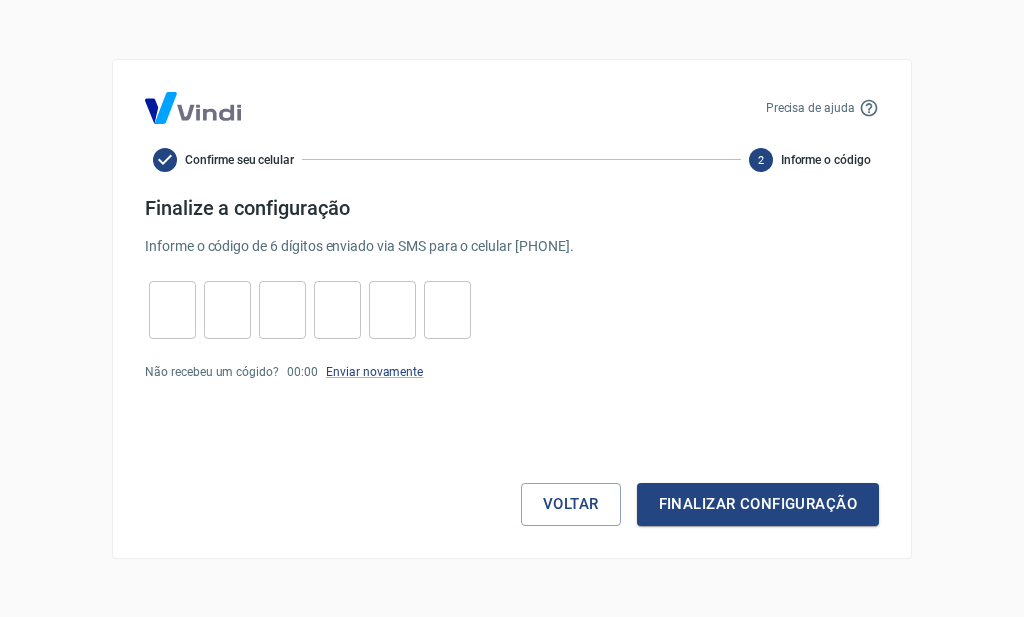 click at bounding box center (172, 309) 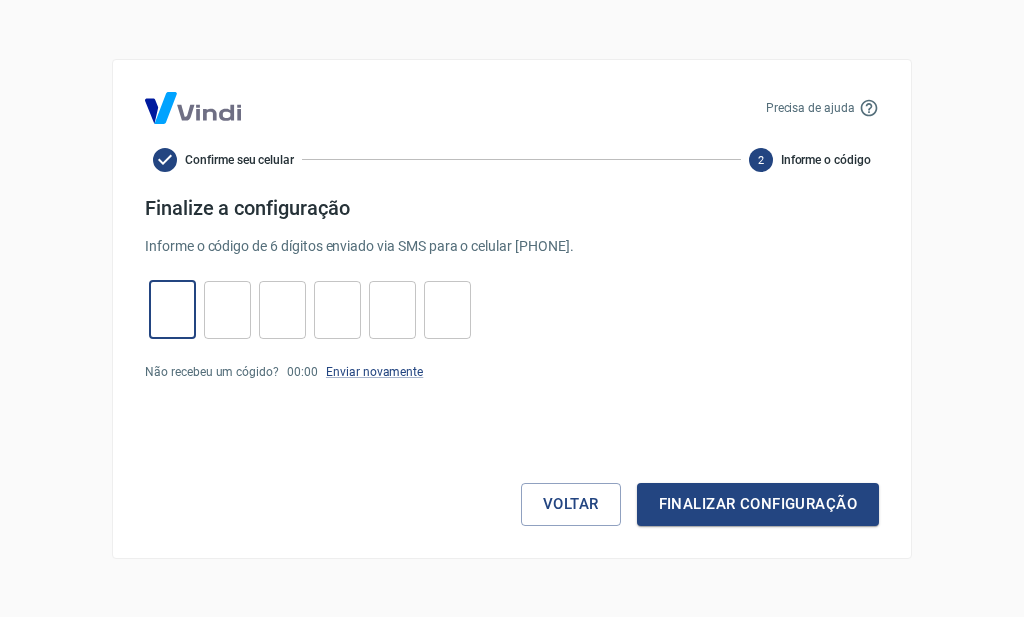 type on "2" 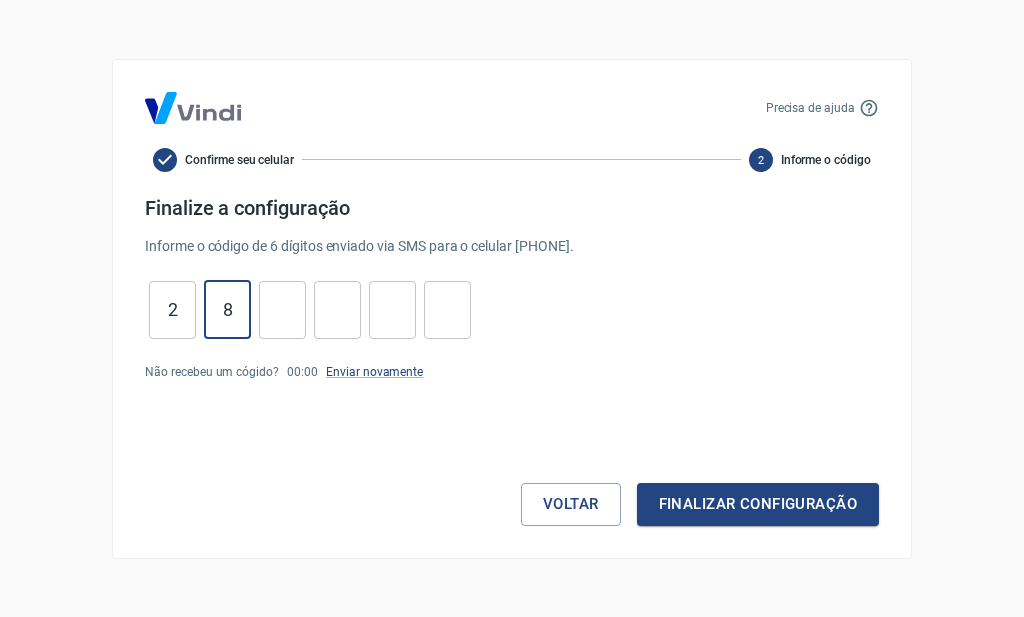 type on "8" 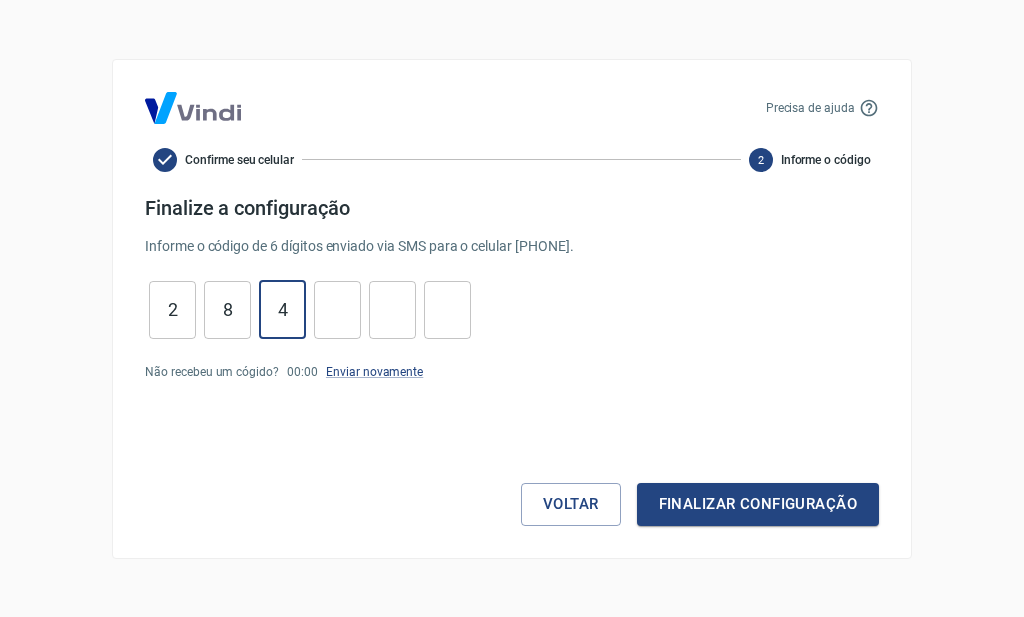 type on "4" 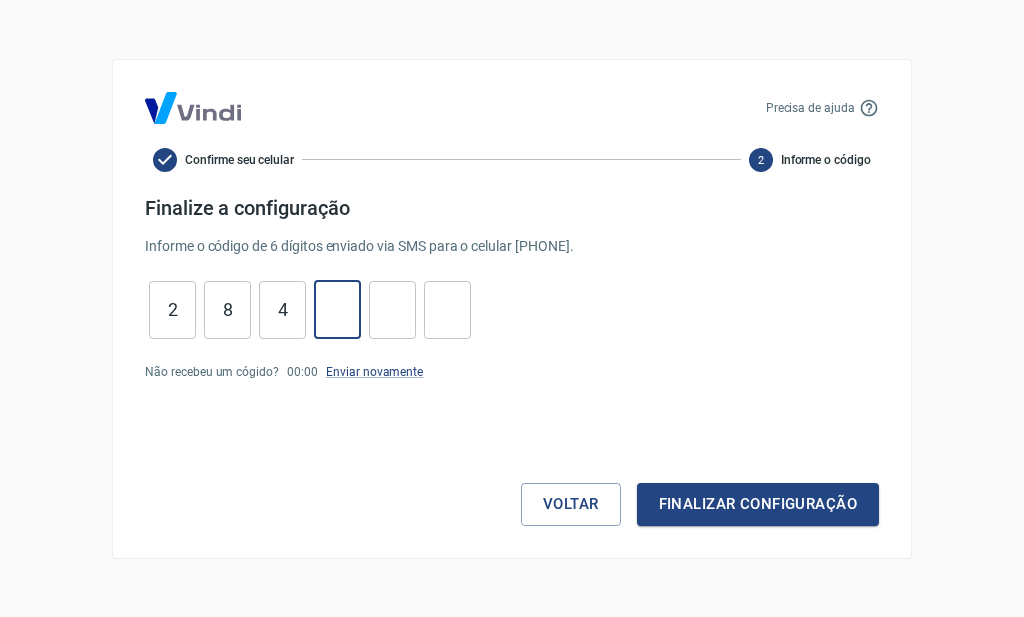 click on "2" at bounding box center [172, 309] 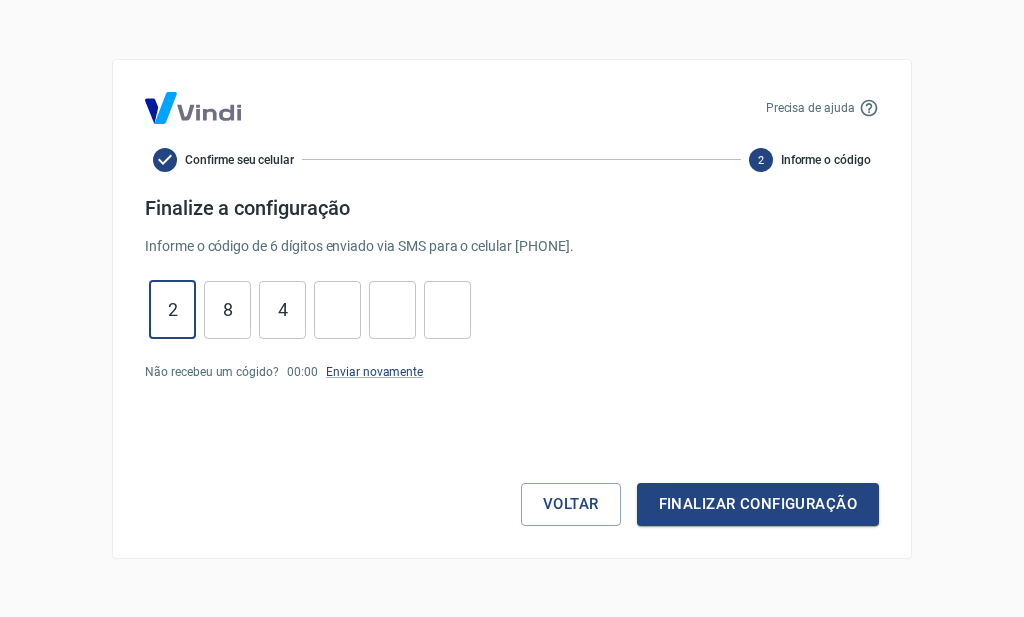 type on "2" 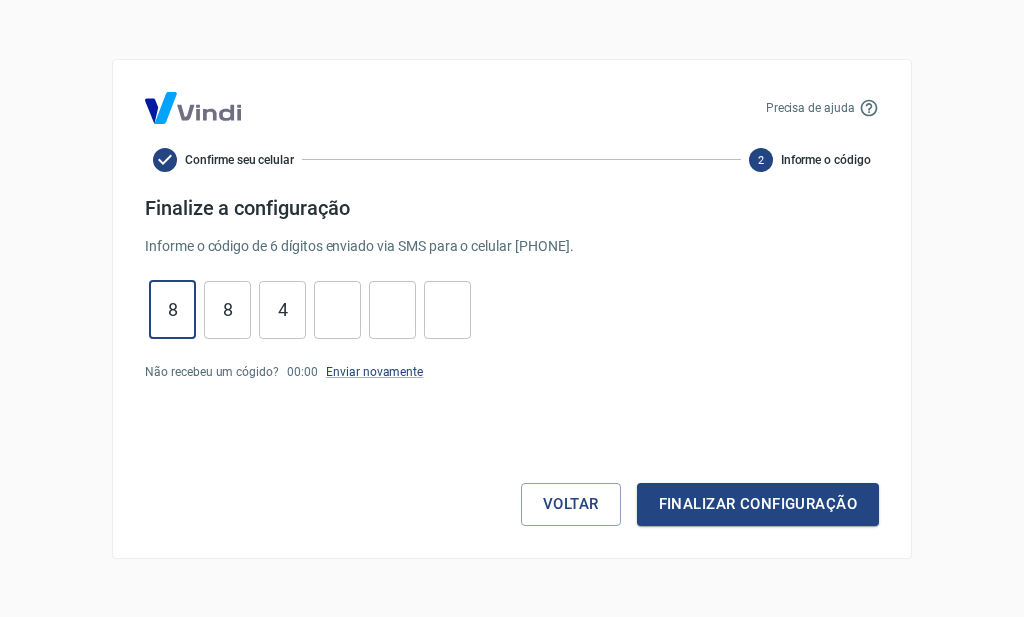 type on "8" 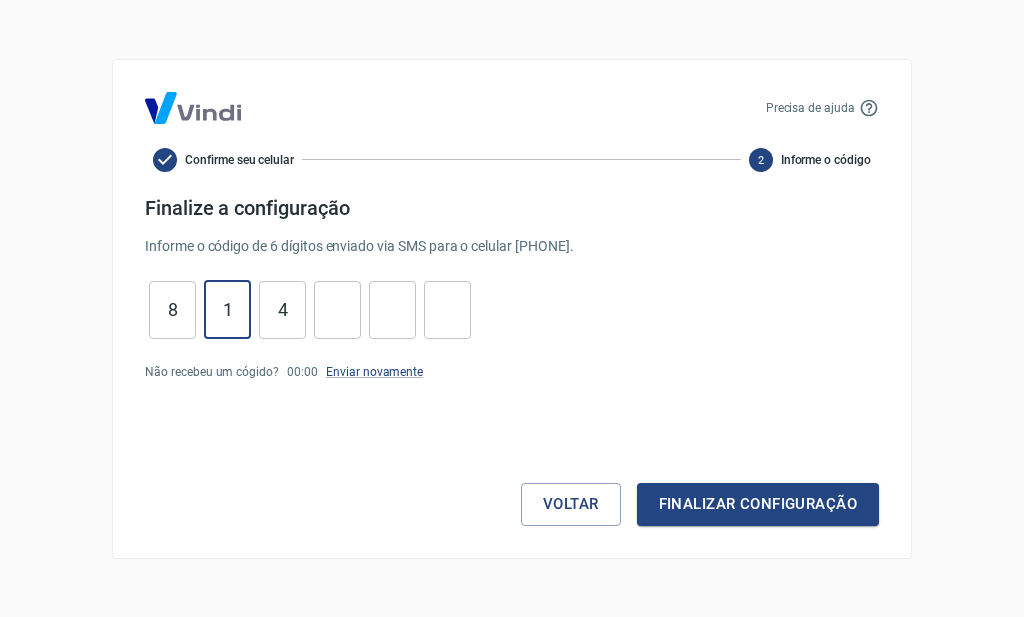 type on "1" 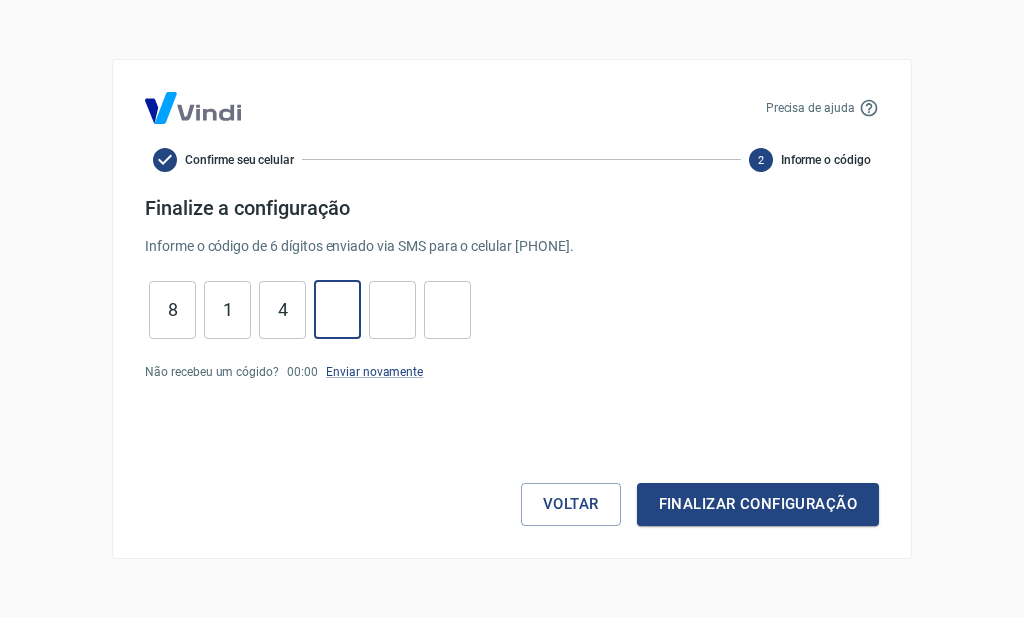 click at bounding box center [337, 309] 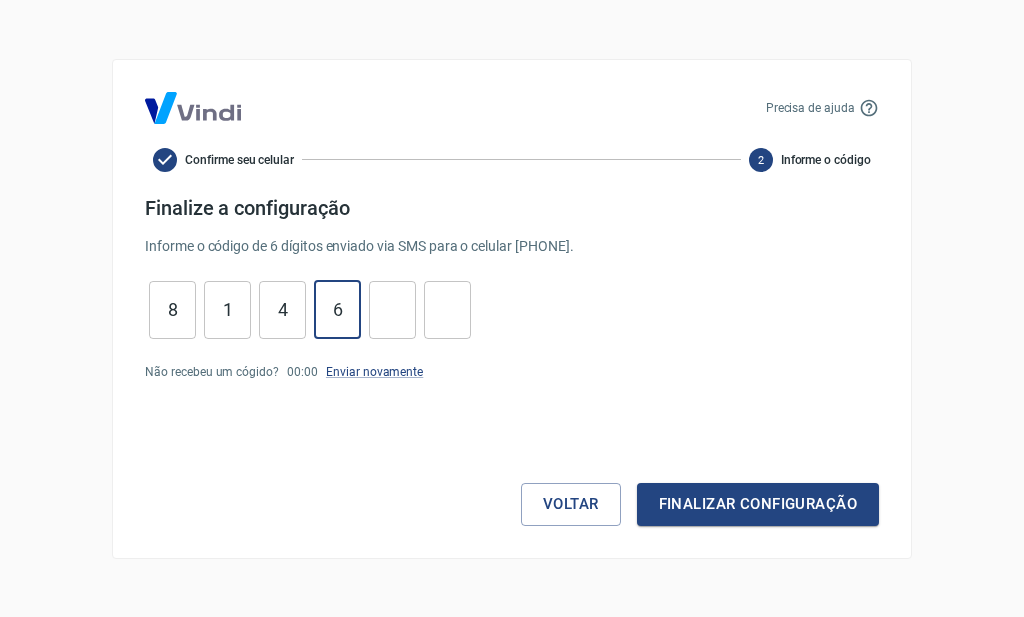 type on "6" 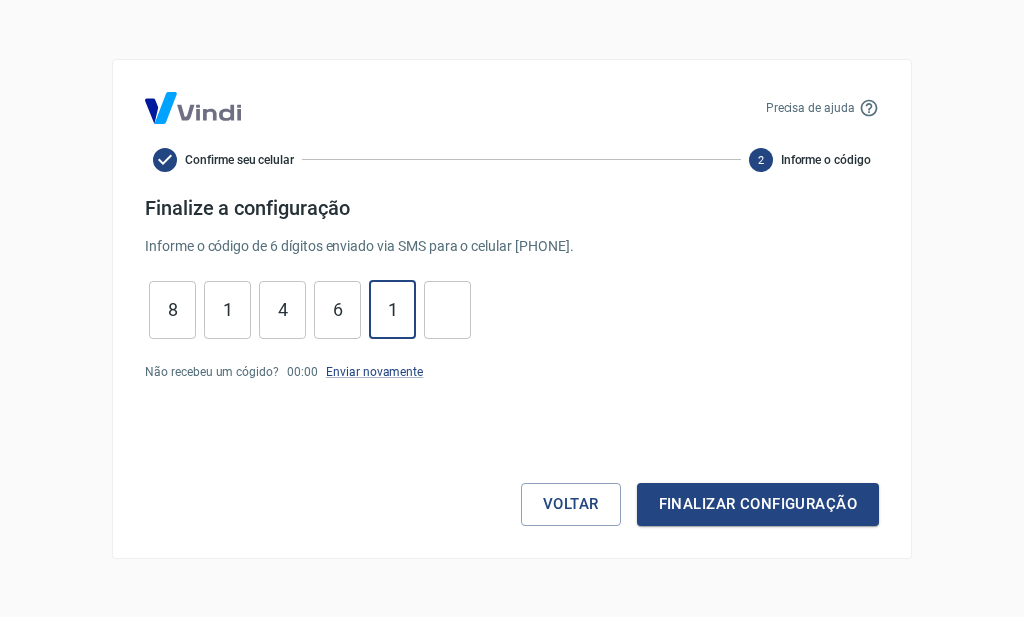 type on "1" 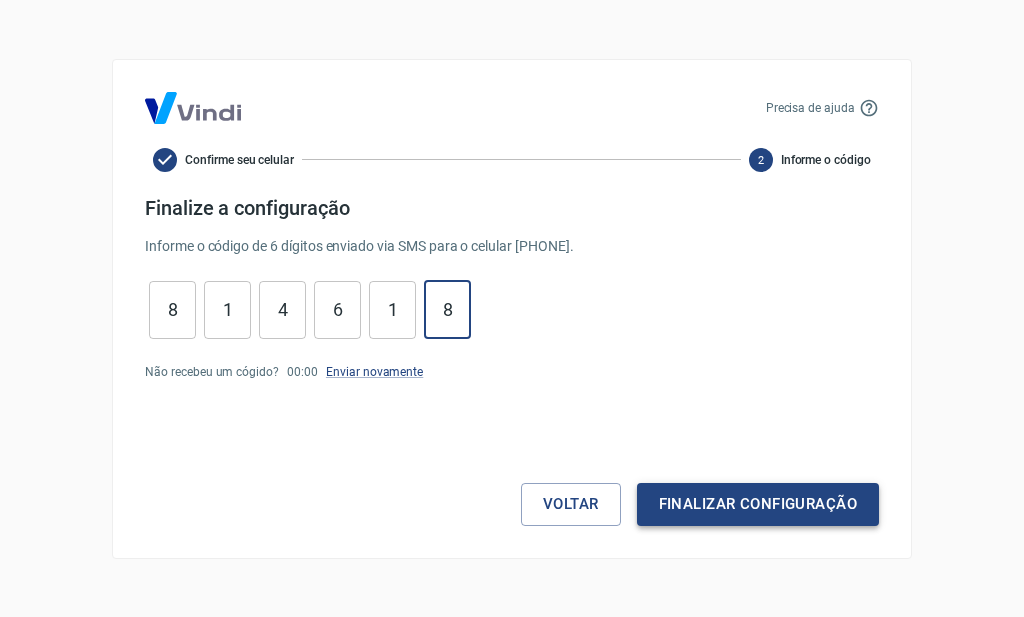 type on "8" 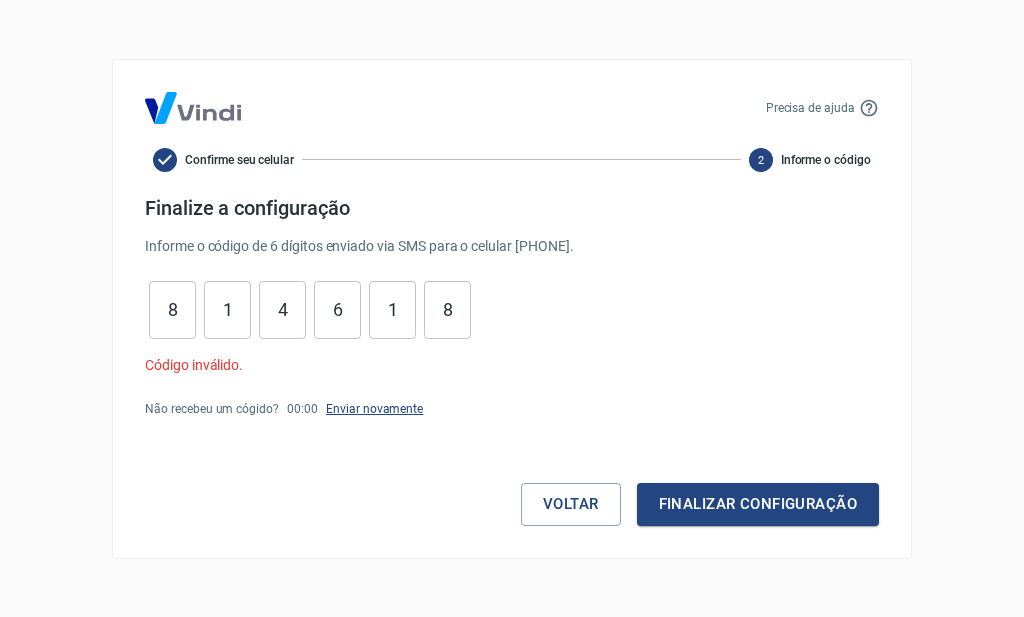 click on "Enviar novamente" at bounding box center (374, 409) 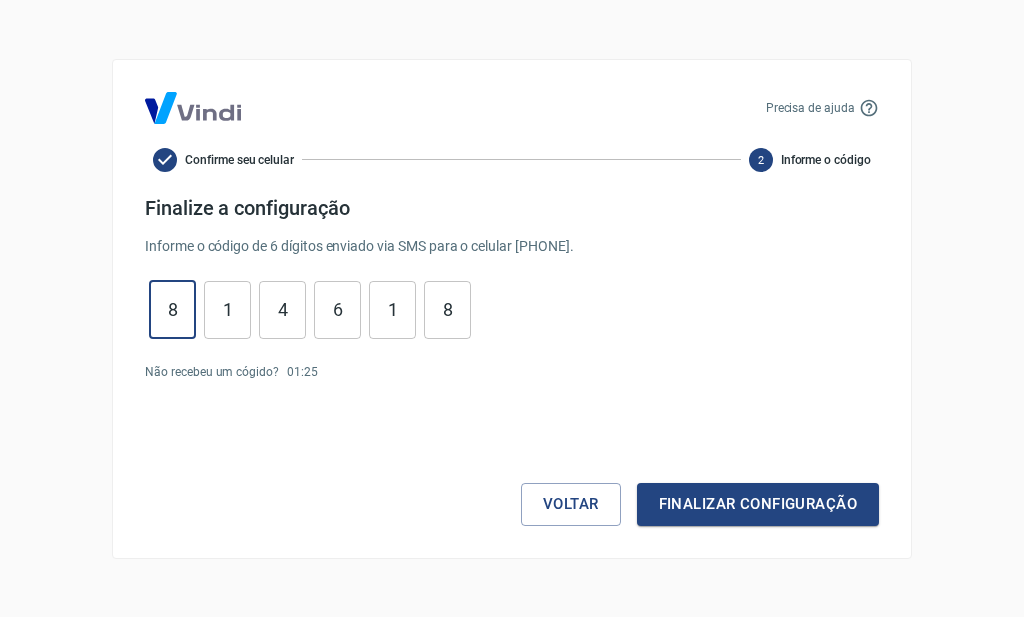 click on "8" at bounding box center [172, 309] 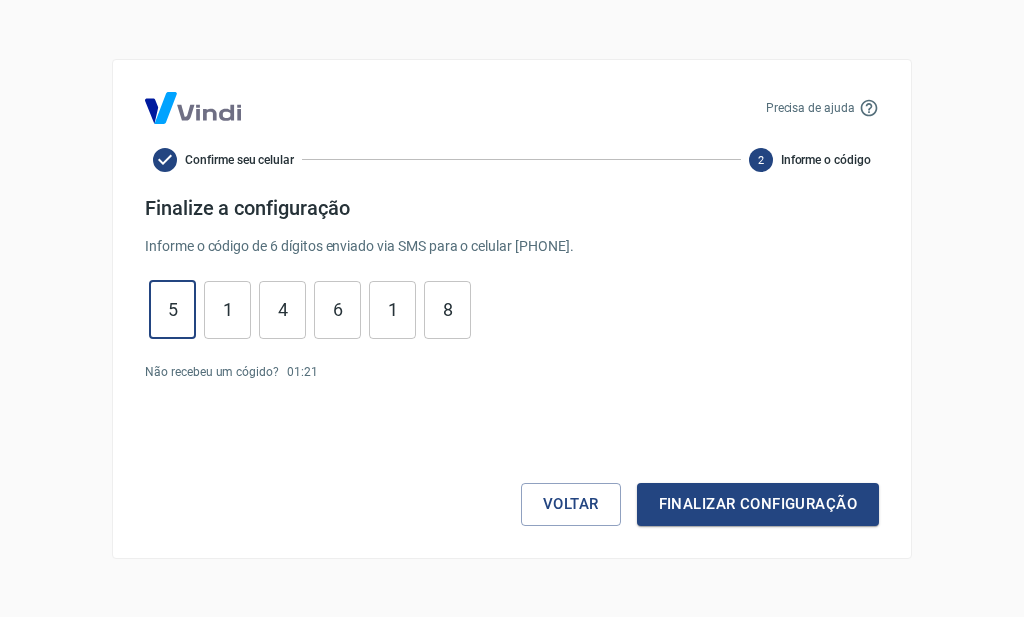 type on "5" 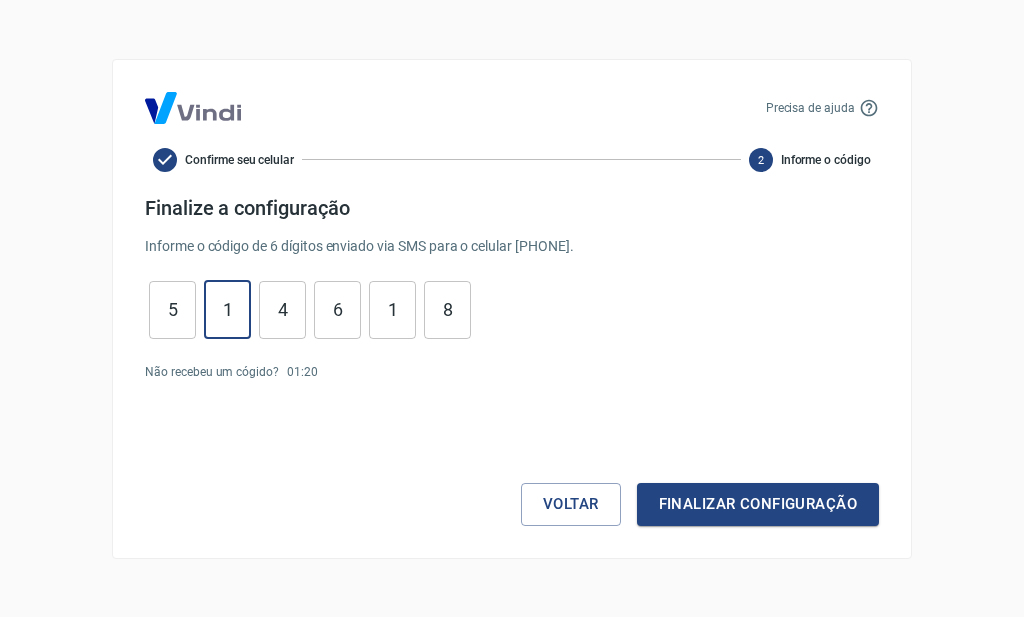 type on "8" 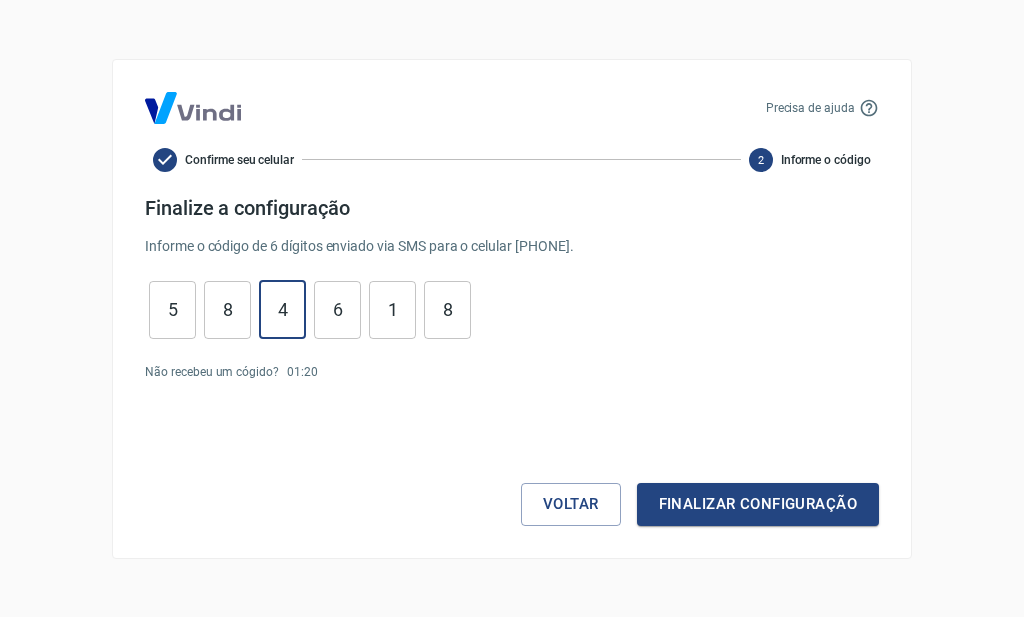 type on "7" 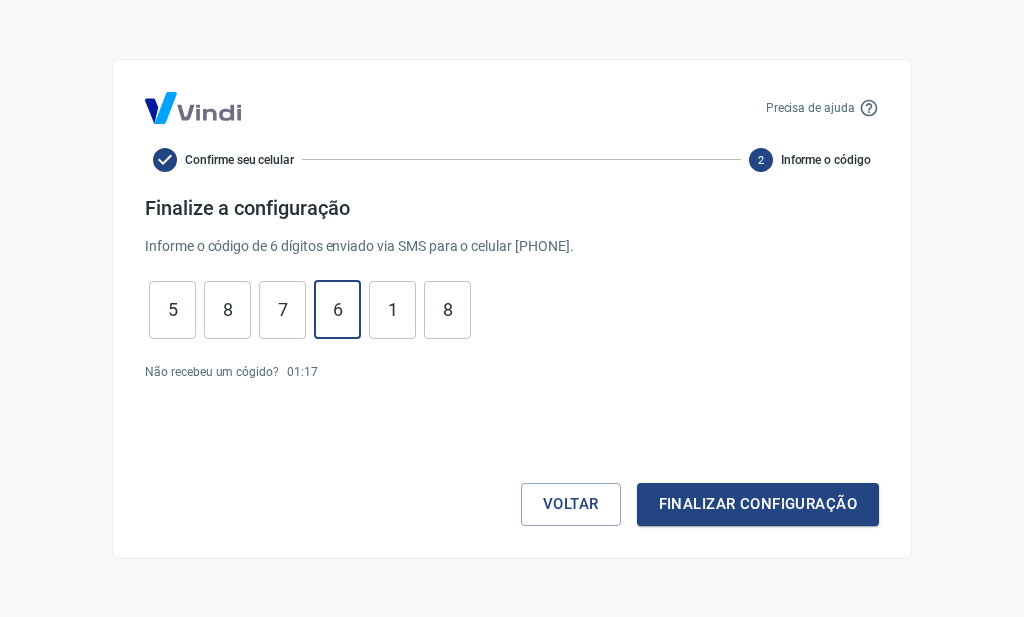 type on "7" 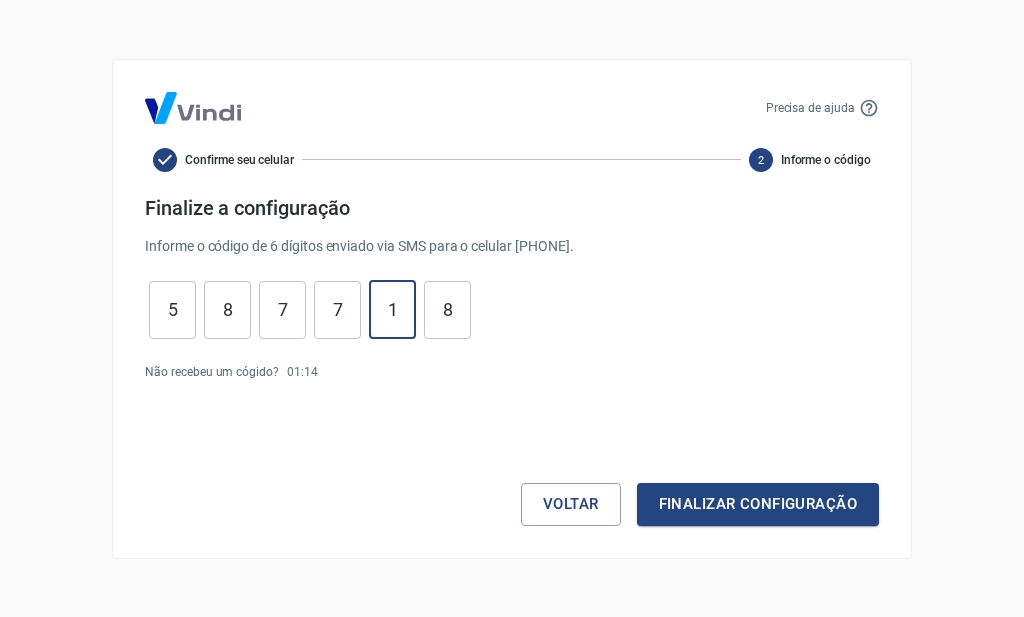 click on "8" at bounding box center [447, 309] 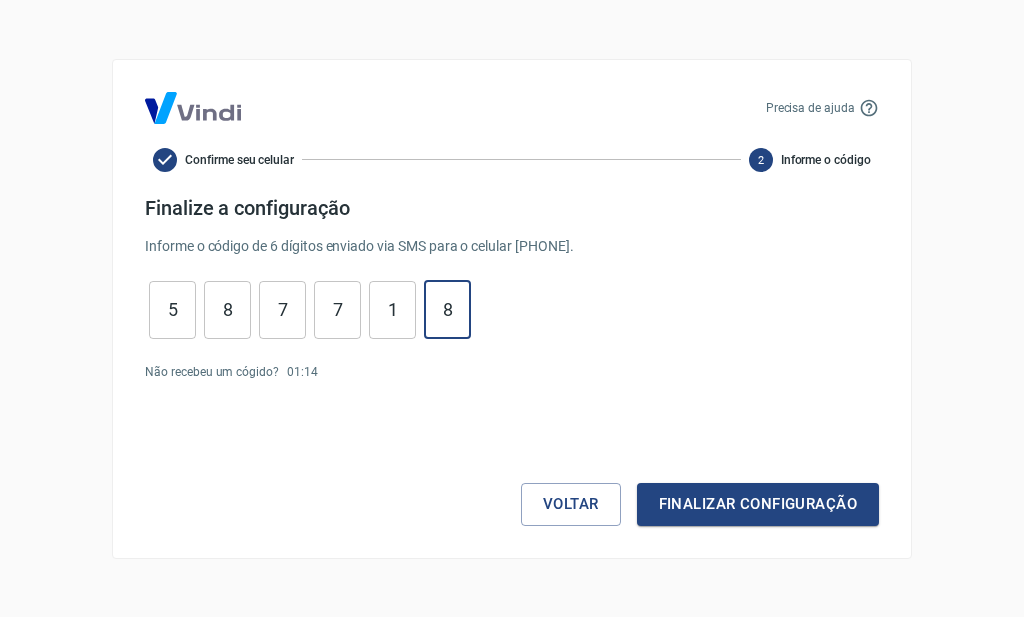 type on "8" 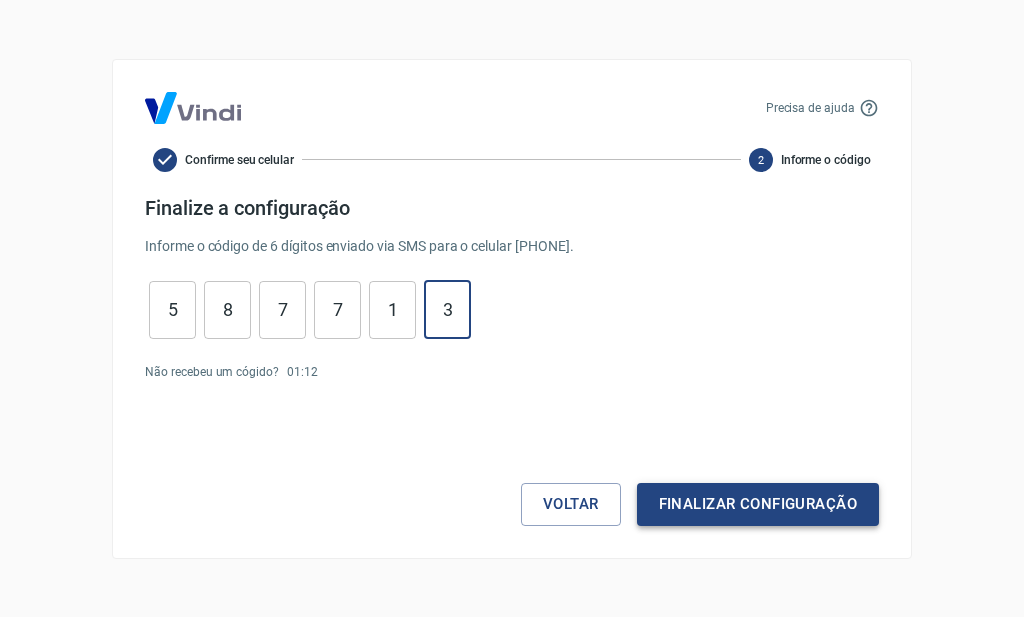type on "3" 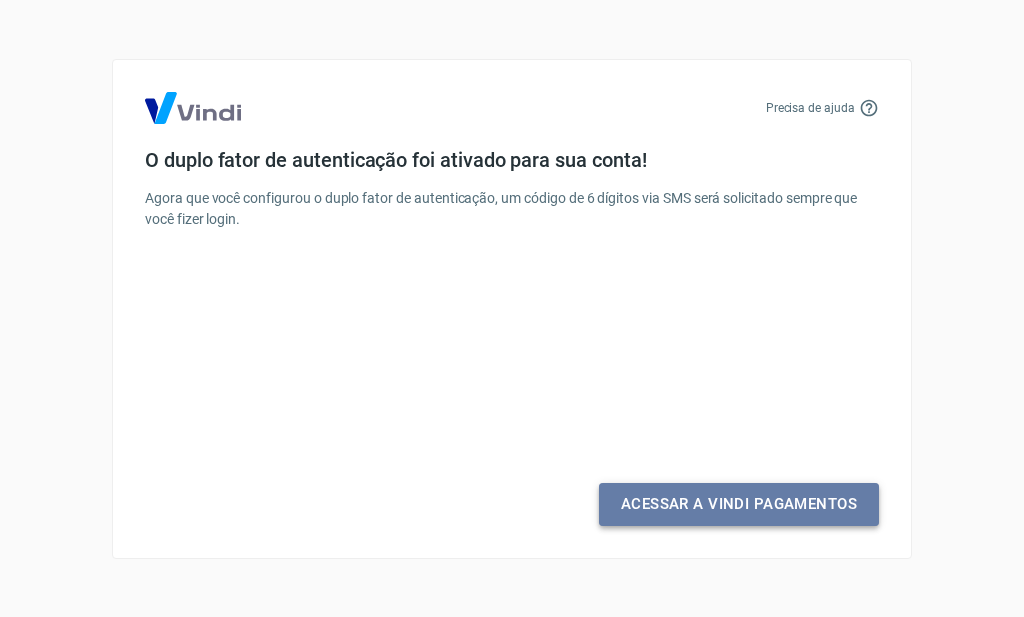click on "Acessar a Vindi Pagamentos" at bounding box center [739, 504] 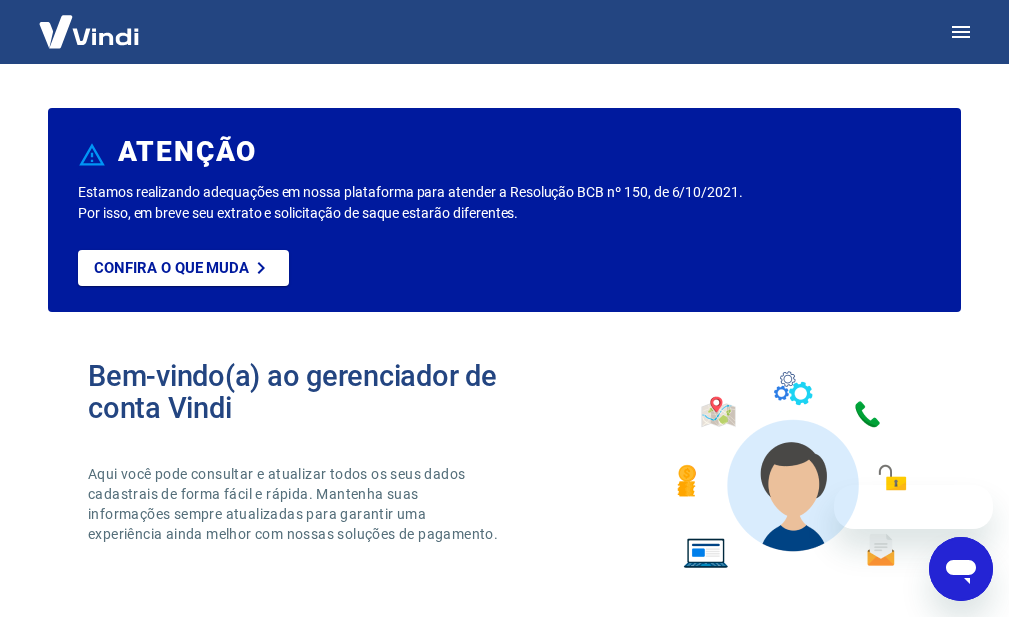 scroll, scrollTop: 0, scrollLeft: 0, axis: both 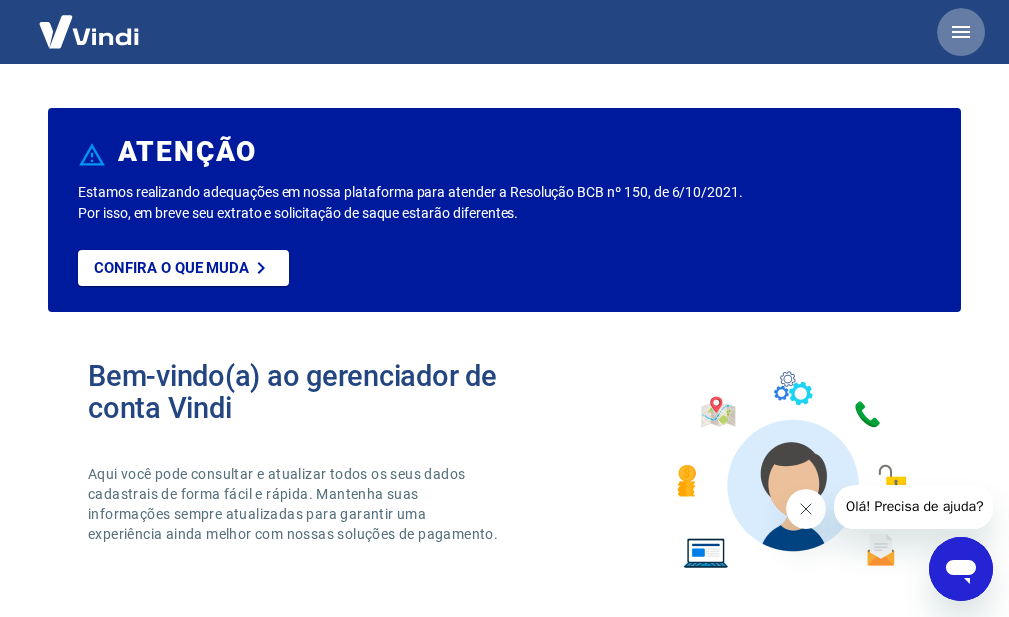 click 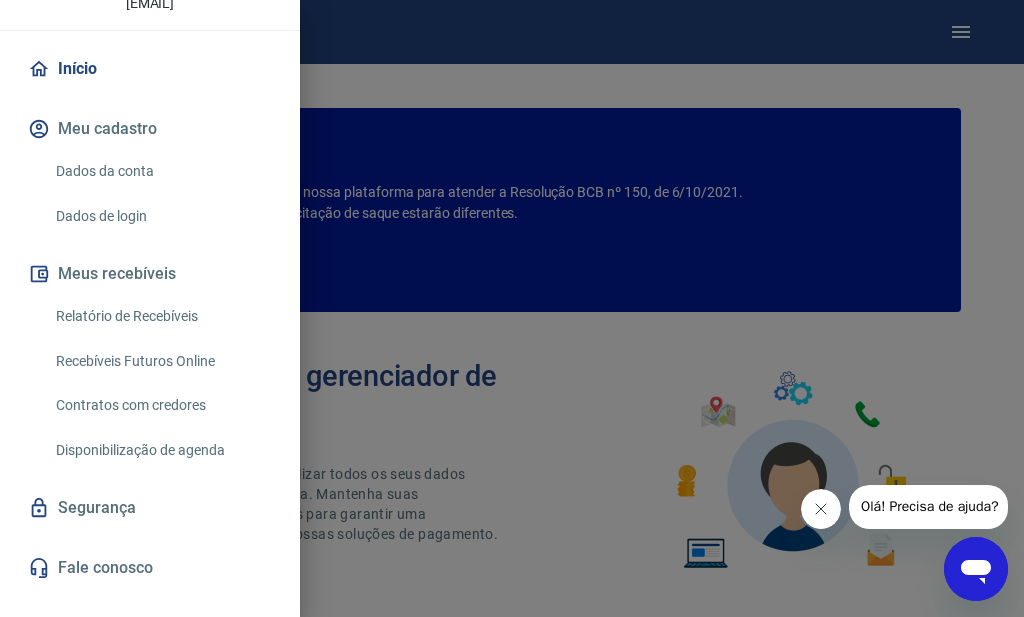 scroll, scrollTop: 173, scrollLeft: 0, axis: vertical 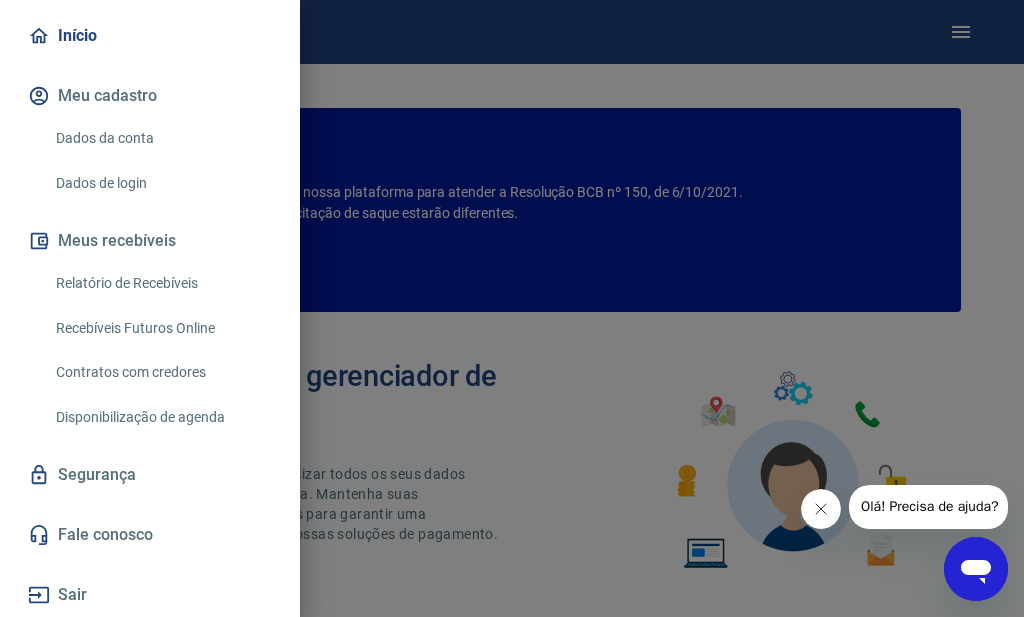 click on "Relatório de Recebíveis" at bounding box center (162, 283) 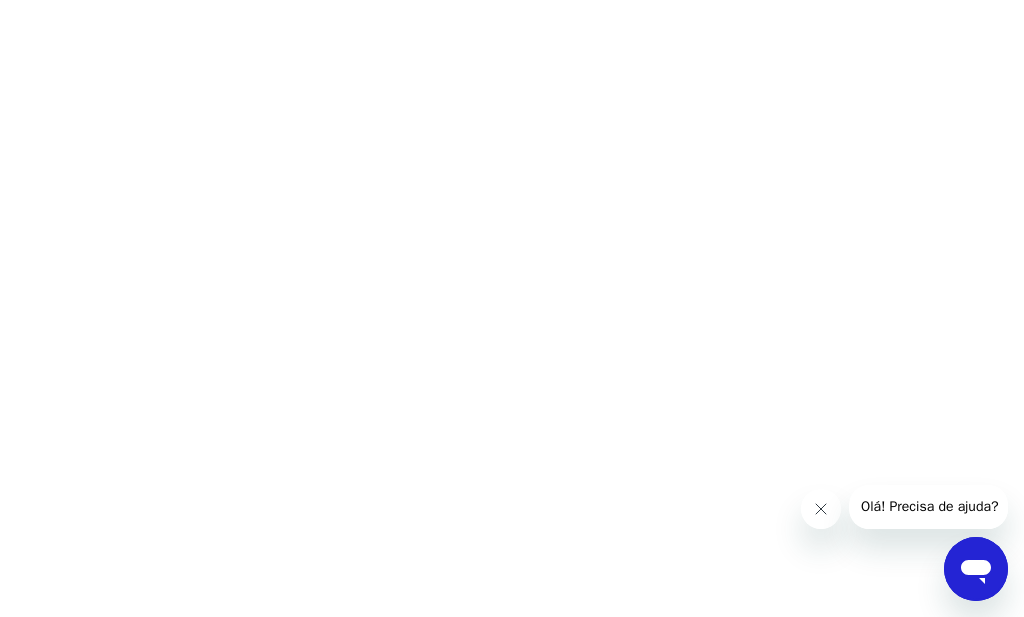 click at bounding box center [512, 0] 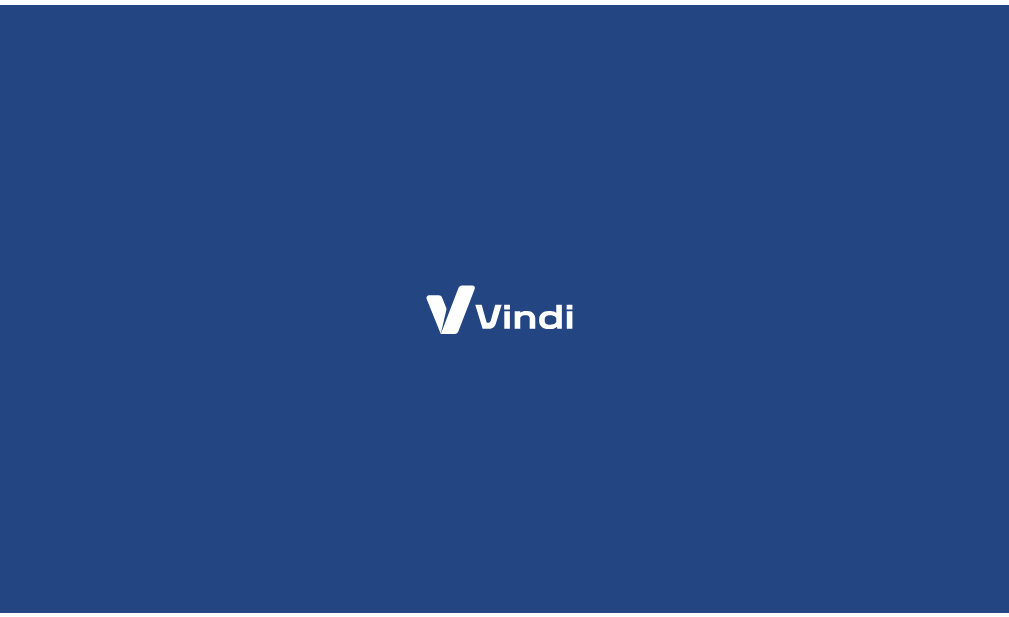 scroll, scrollTop: 0, scrollLeft: 0, axis: both 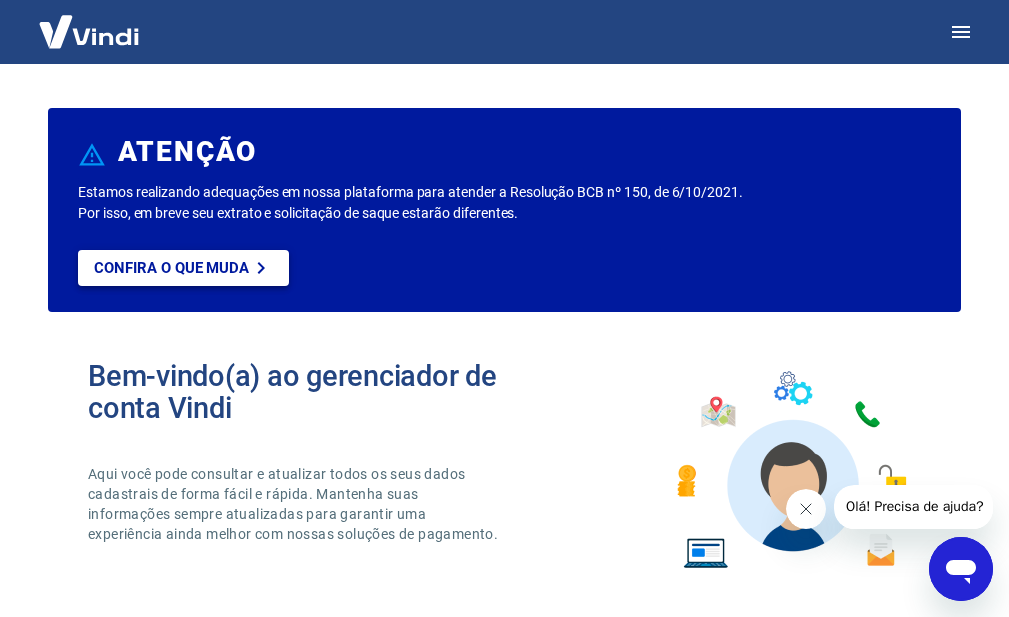 click on "Confira o que muda" at bounding box center (171, 268) 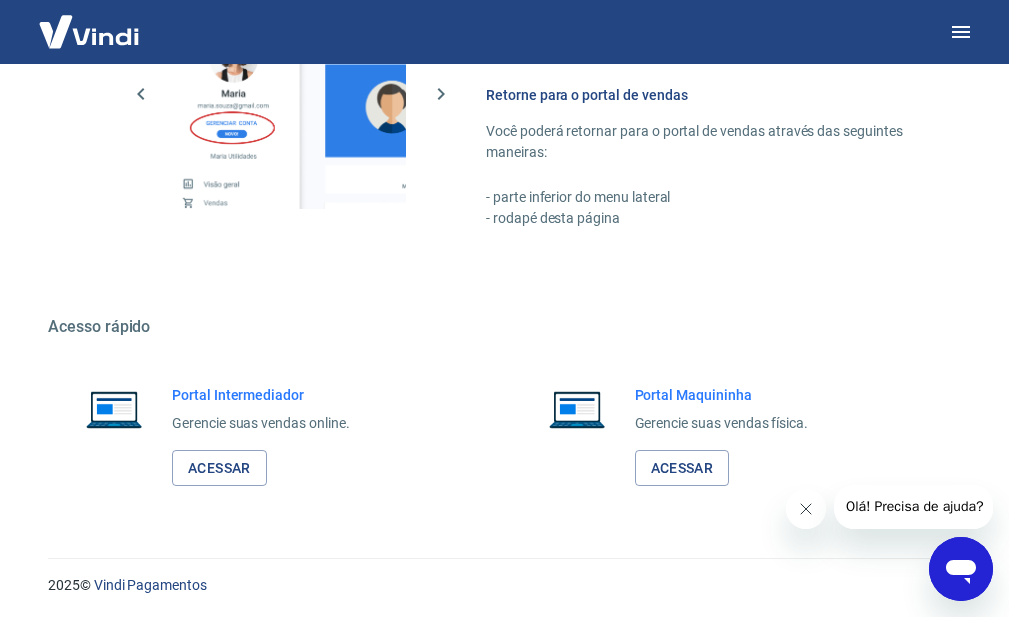 scroll, scrollTop: 1210, scrollLeft: 0, axis: vertical 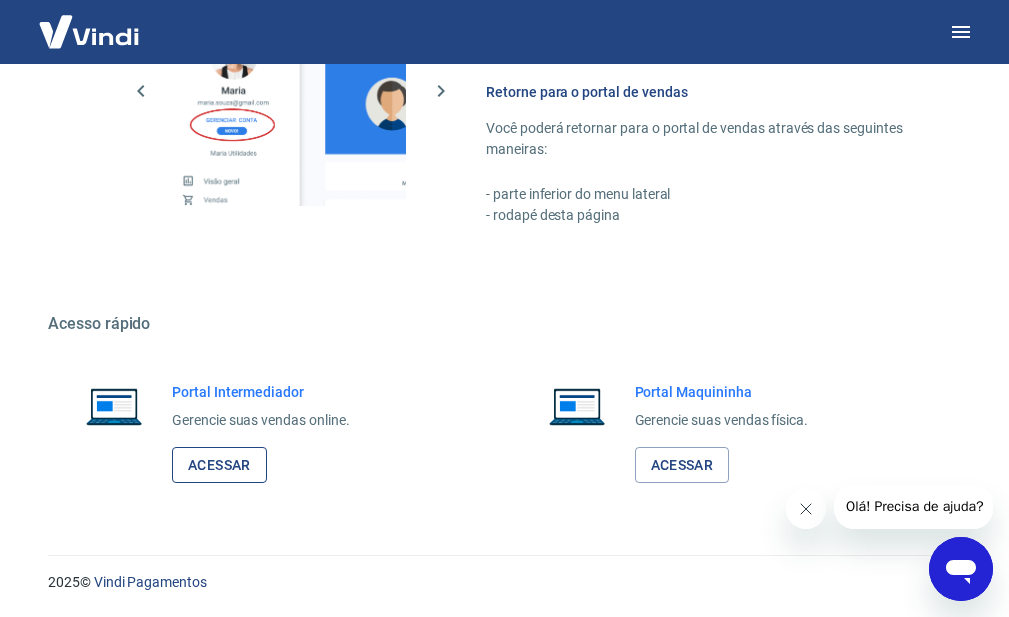 click on "Acessar" at bounding box center [219, 465] 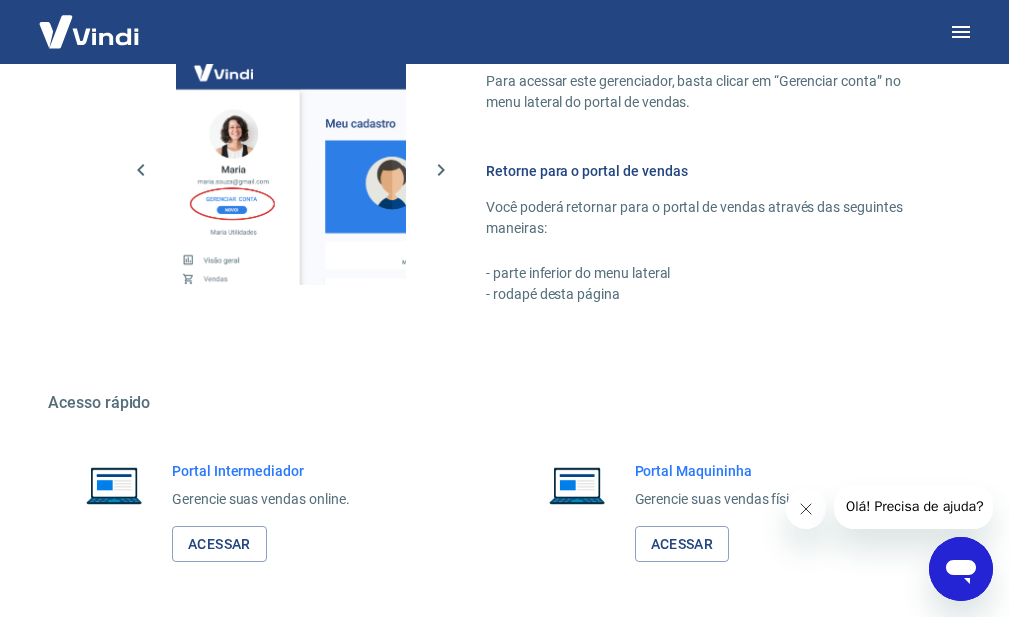 scroll, scrollTop: 910, scrollLeft: 0, axis: vertical 